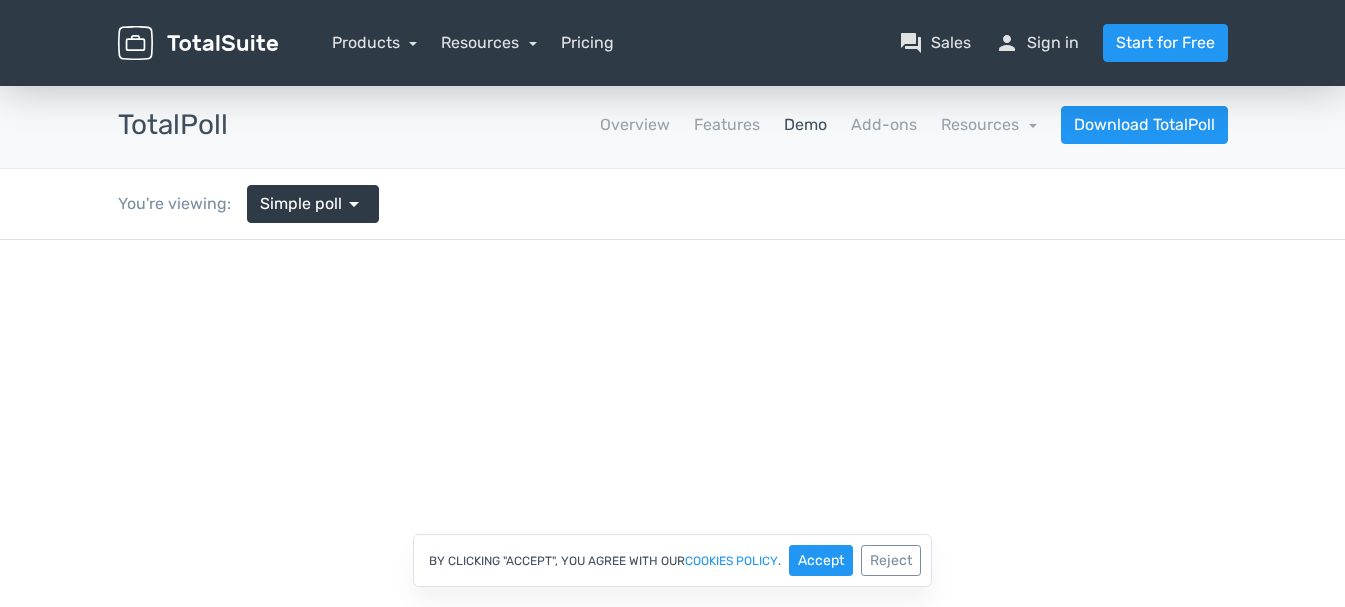 scroll, scrollTop: 0, scrollLeft: 0, axis: both 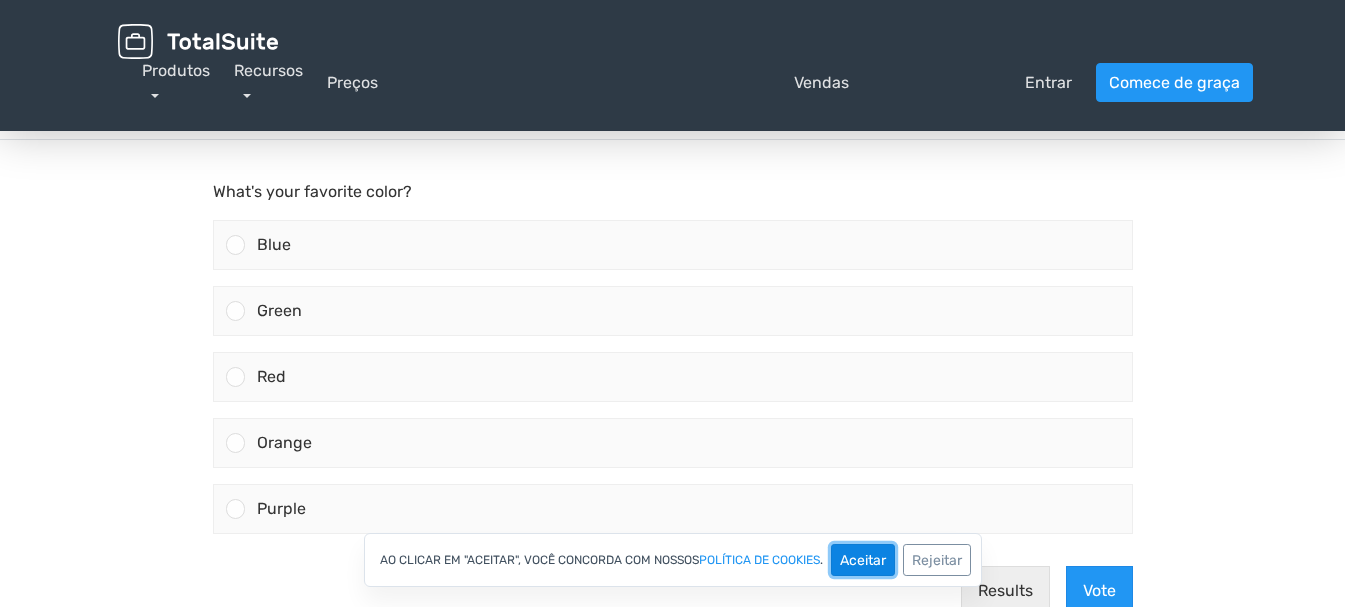 click on "Aceitar" at bounding box center [863, 560] 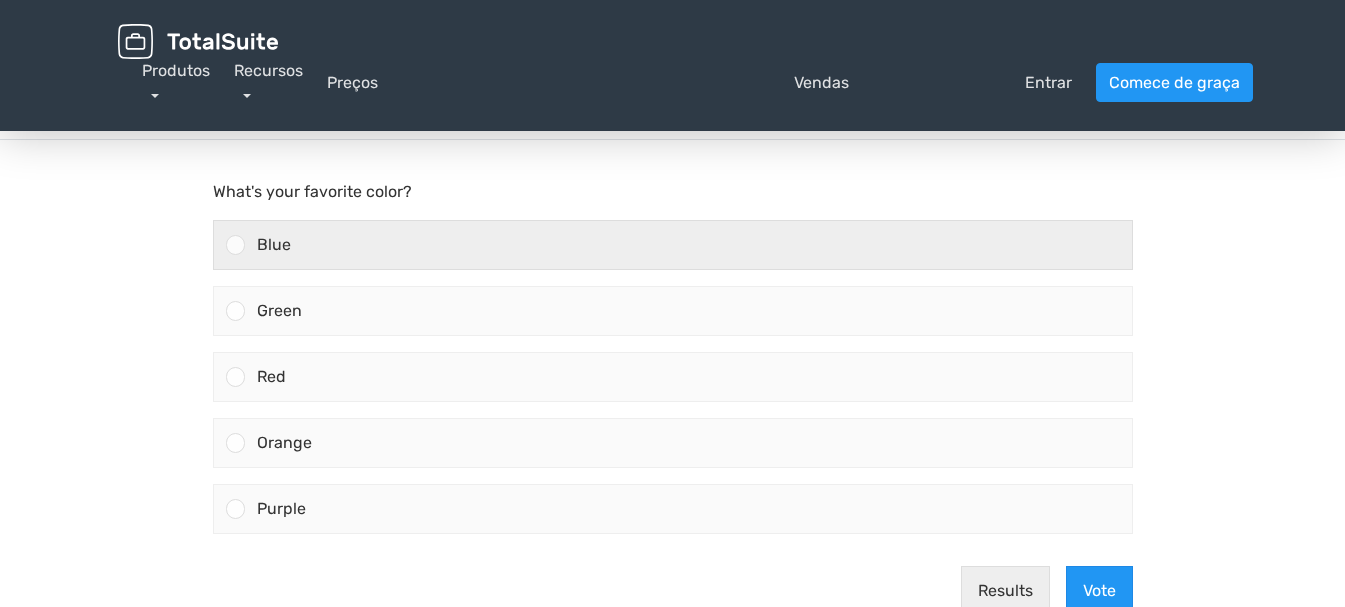 click at bounding box center [235, 244] 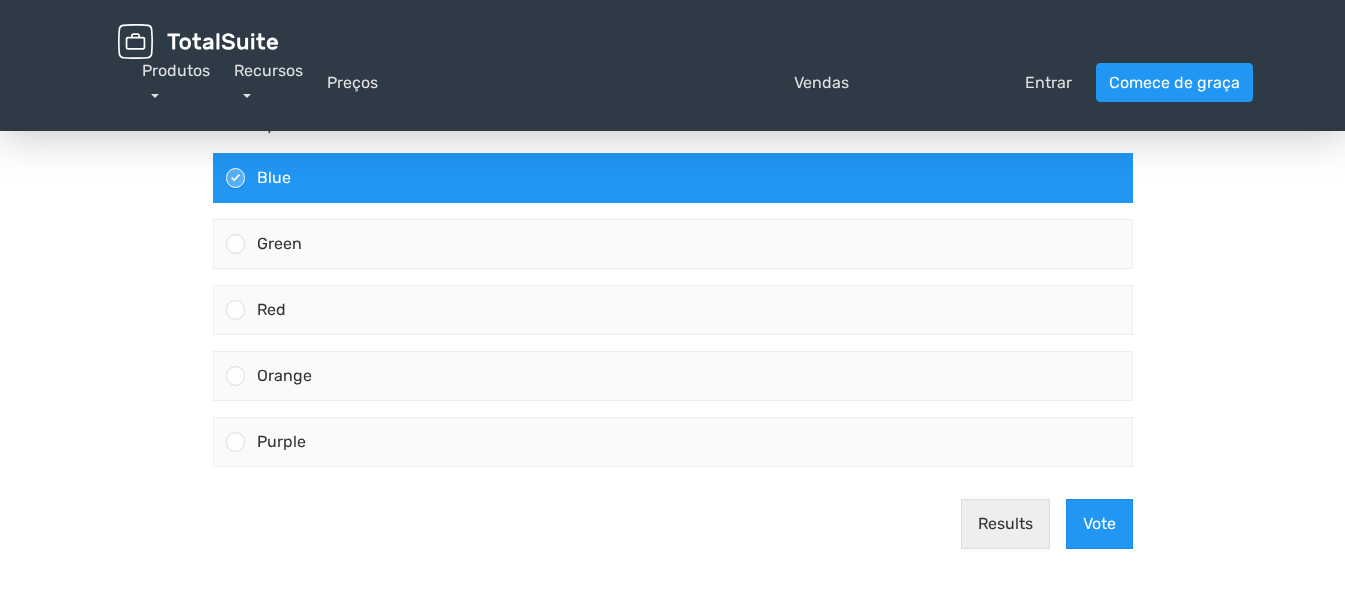 scroll, scrollTop: 201, scrollLeft: 0, axis: vertical 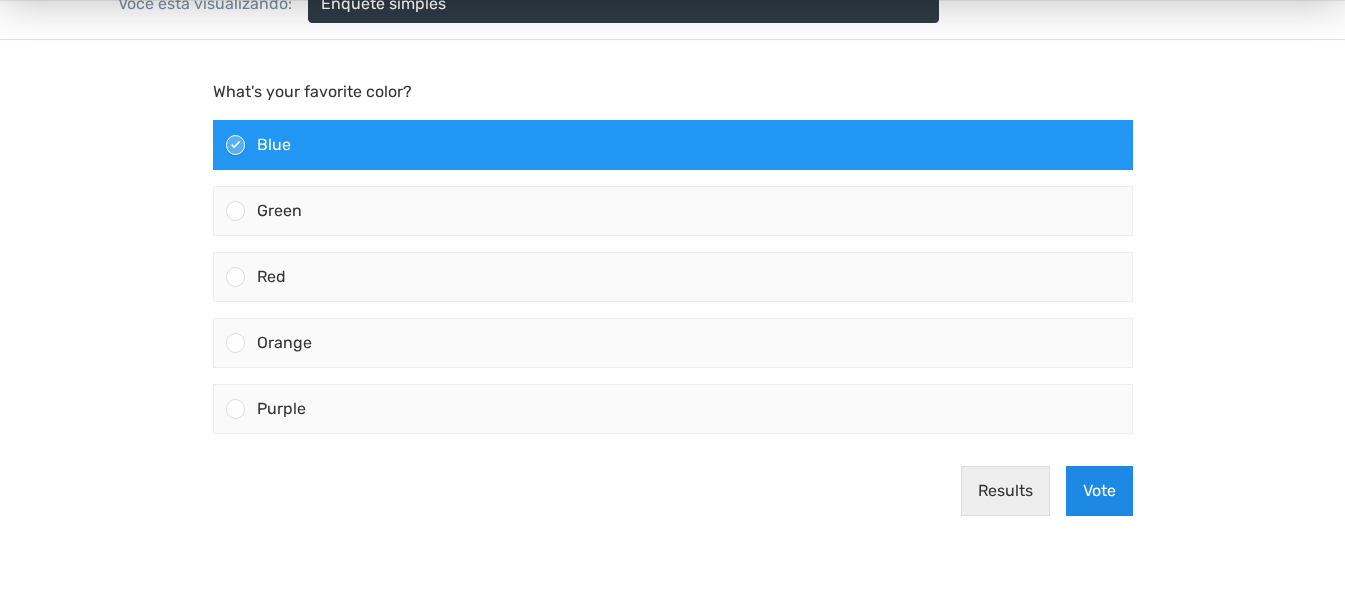 click on "Vote" at bounding box center (1099, 491) 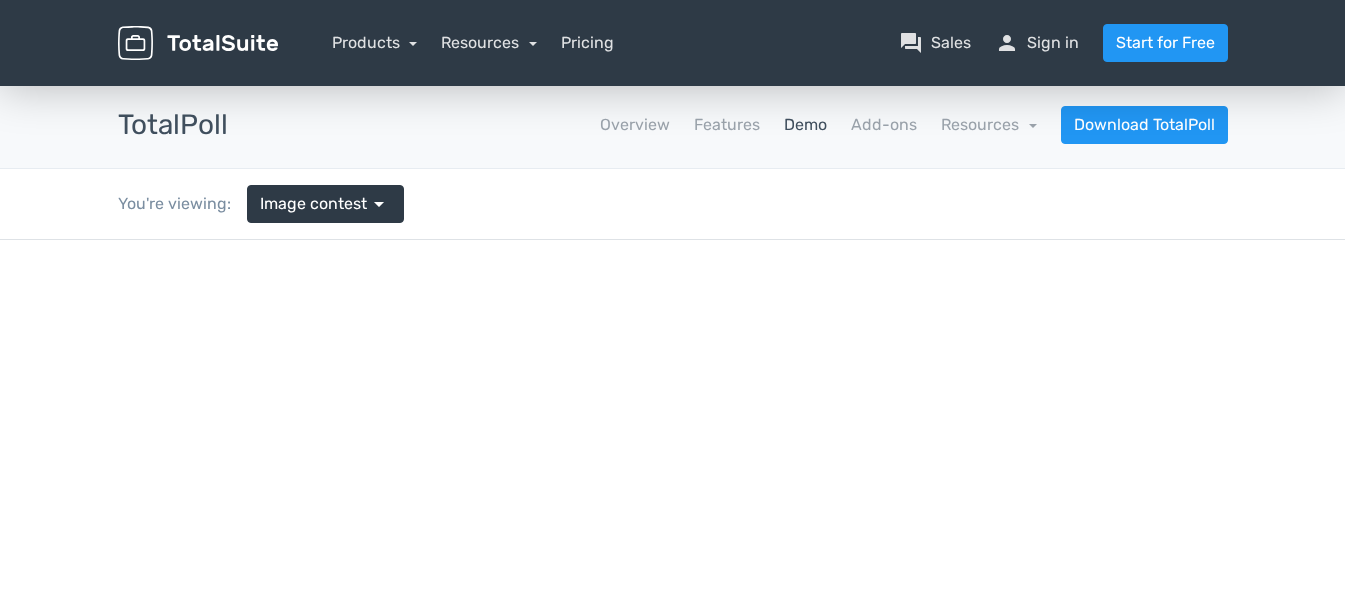 scroll, scrollTop: 0, scrollLeft: 0, axis: both 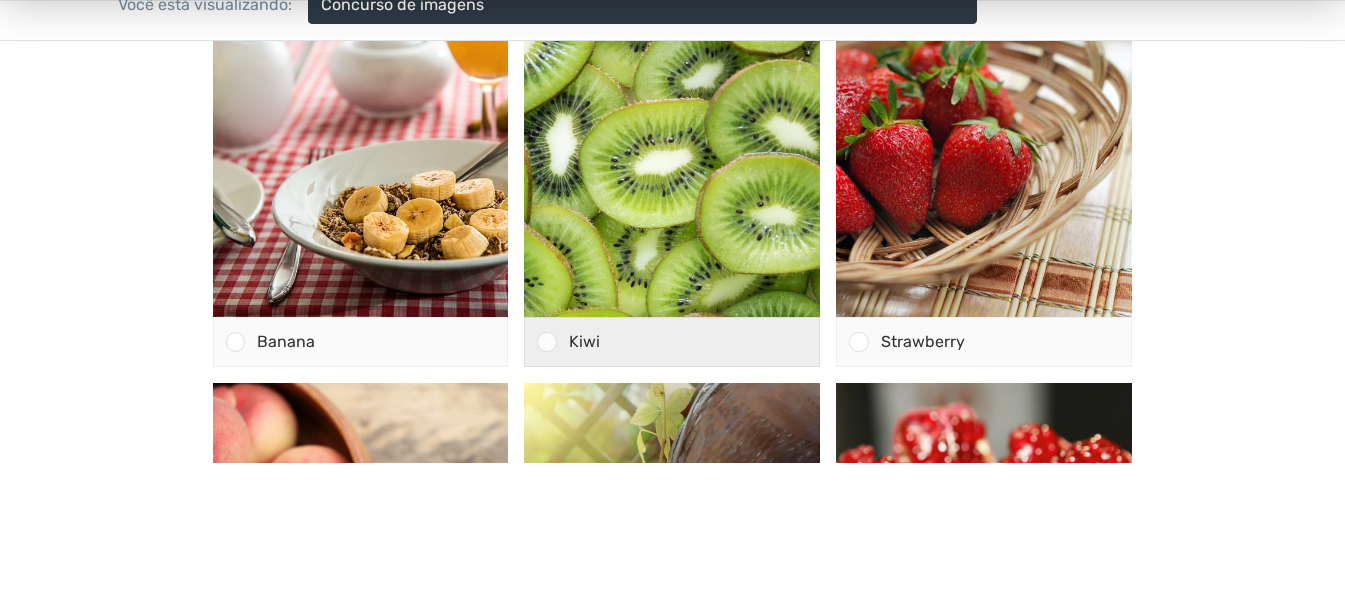 click at bounding box center (546, 341) 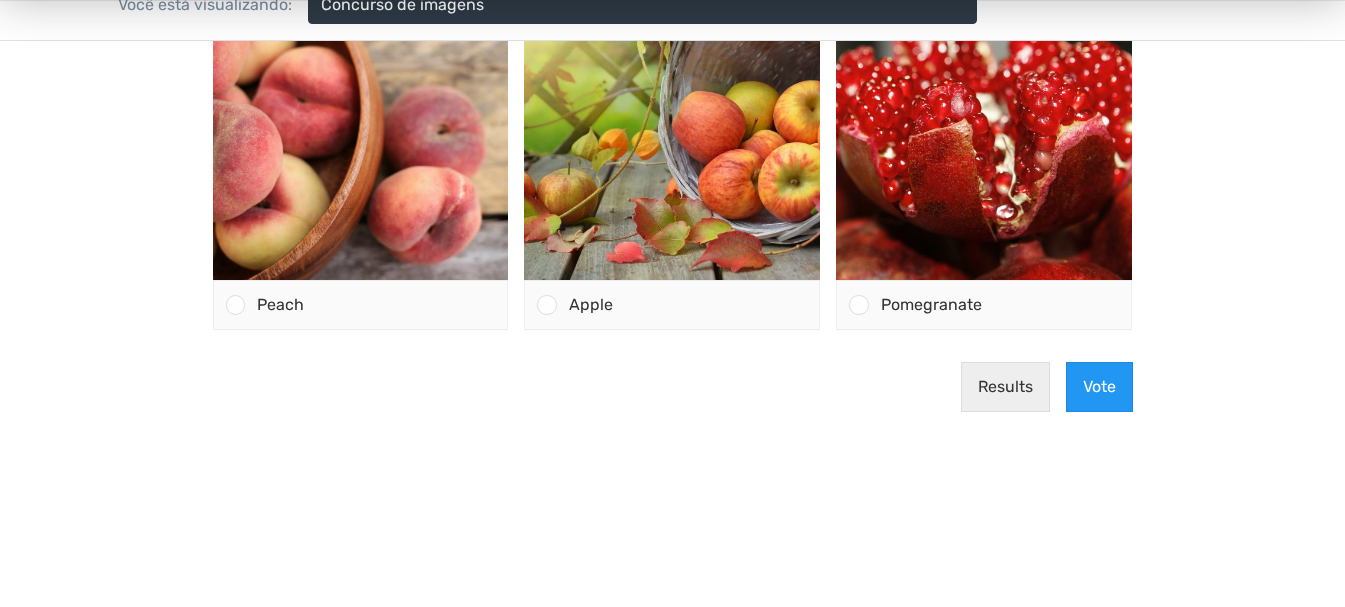 scroll, scrollTop: 504, scrollLeft: 0, axis: vertical 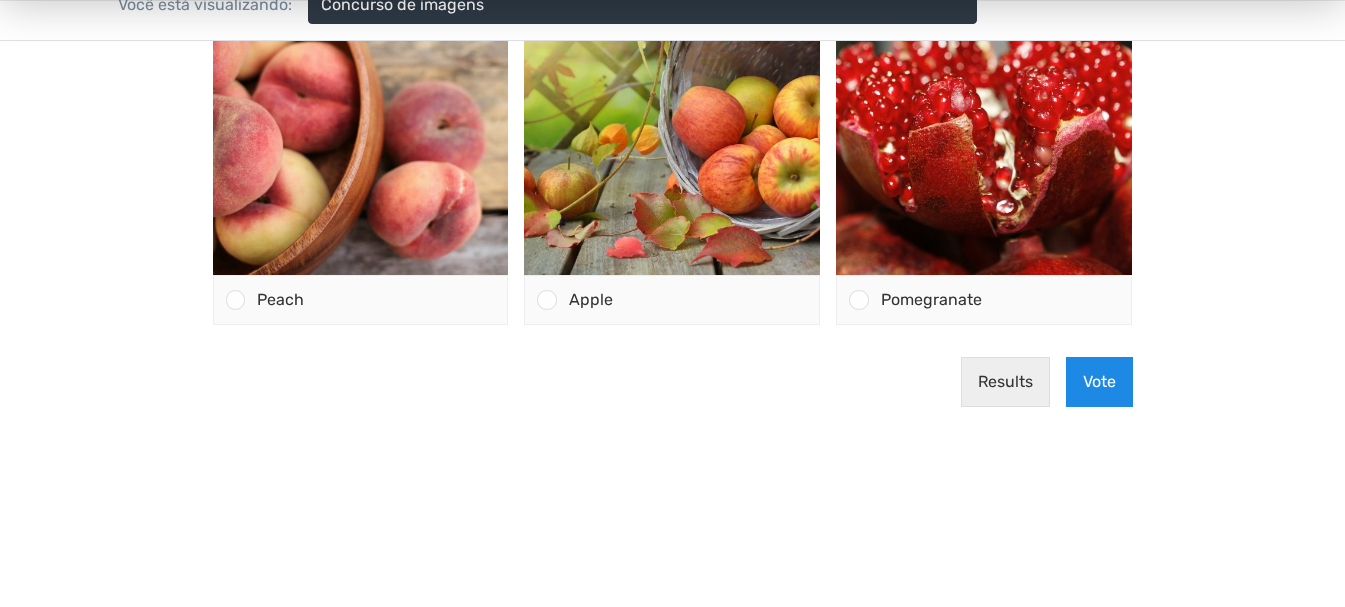 click on "Vote" at bounding box center [1099, 382] 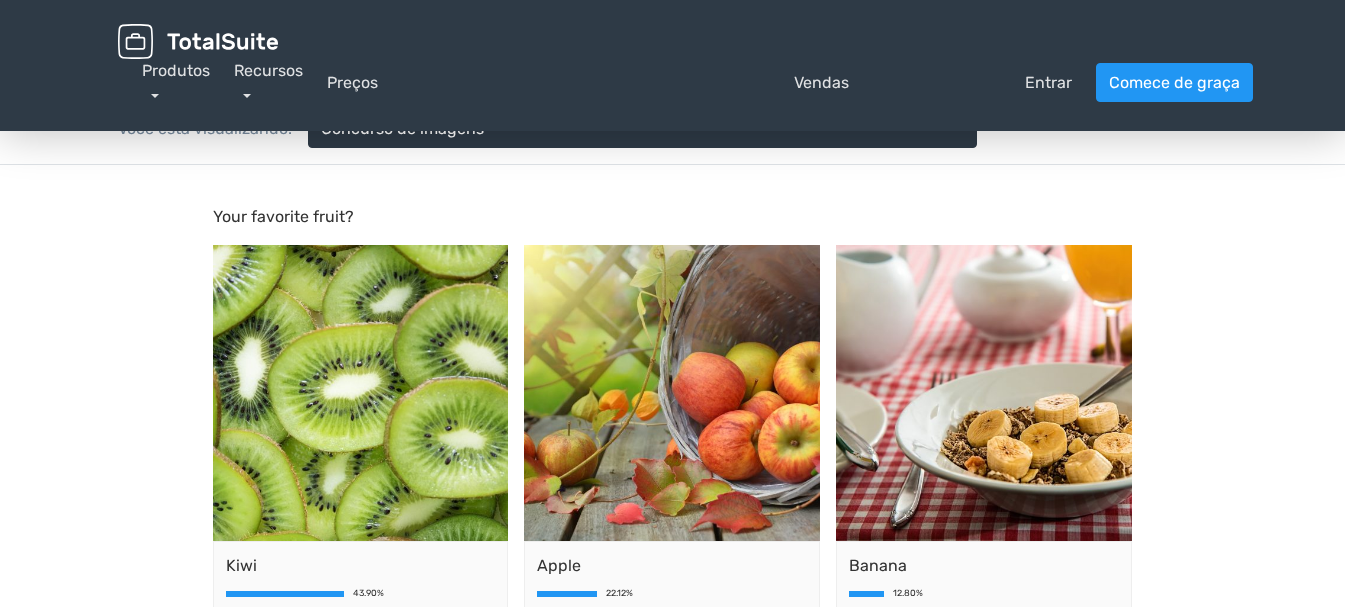 scroll, scrollTop: 0, scrollLeft: 0, axis: both 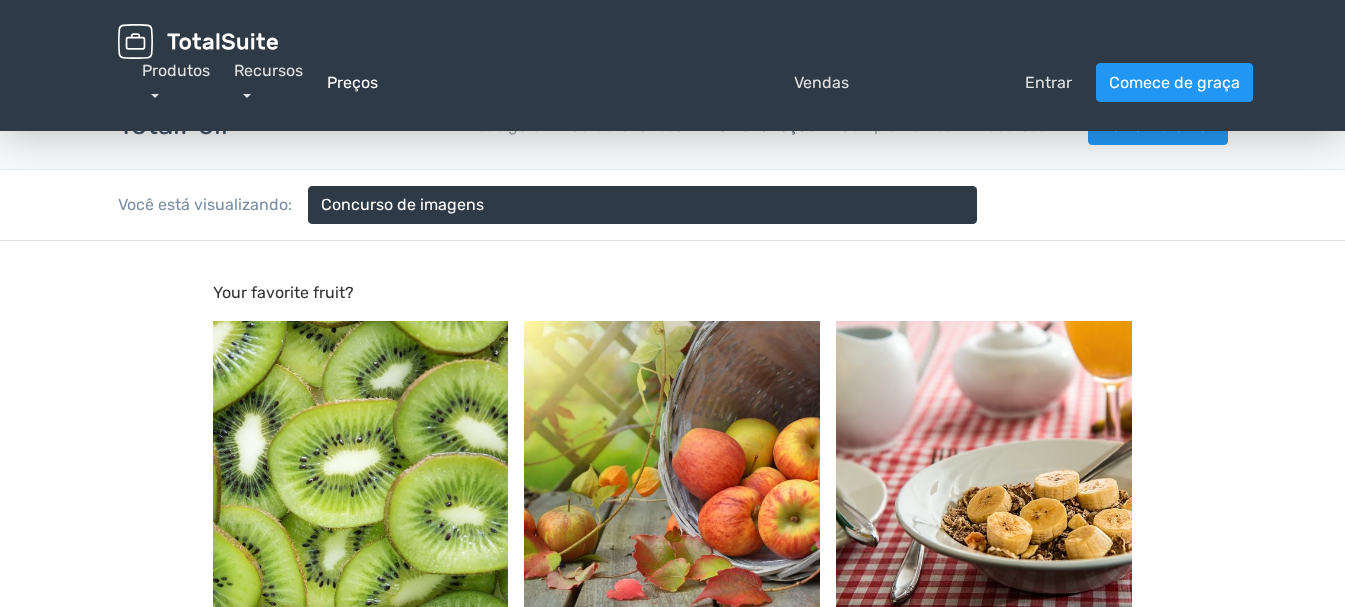 click on "Preços" at bounding box center [352, 82] 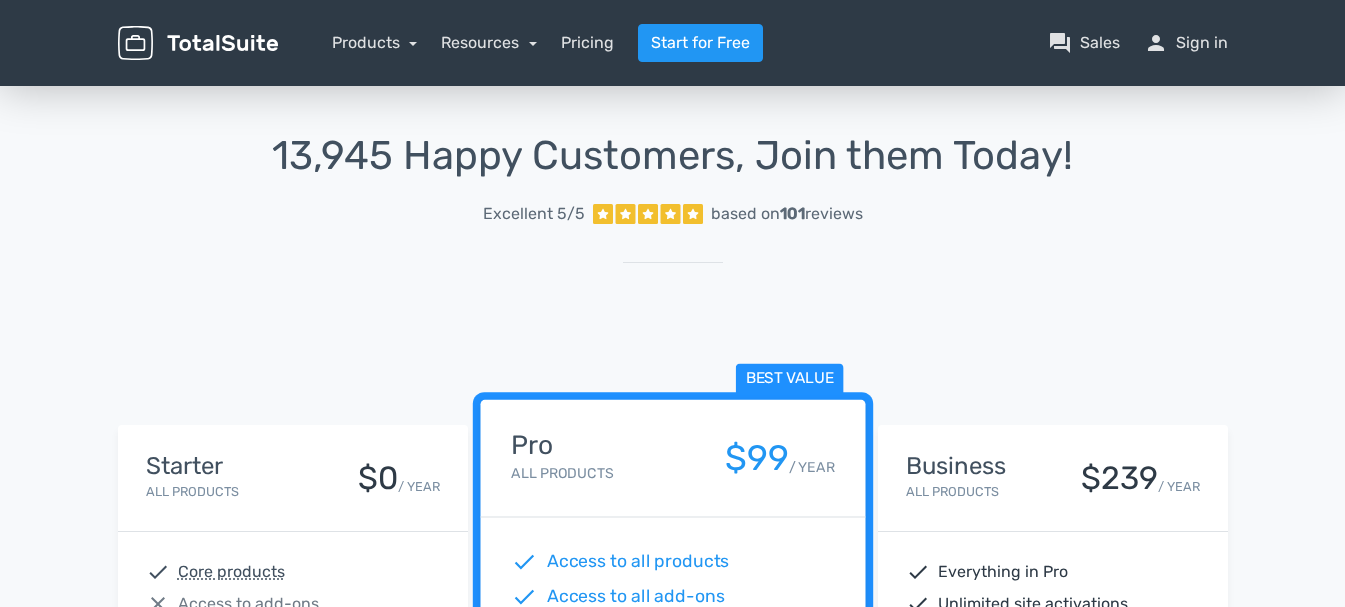scroll, scrollTop: 0, scrollLeft: 0, axis: both 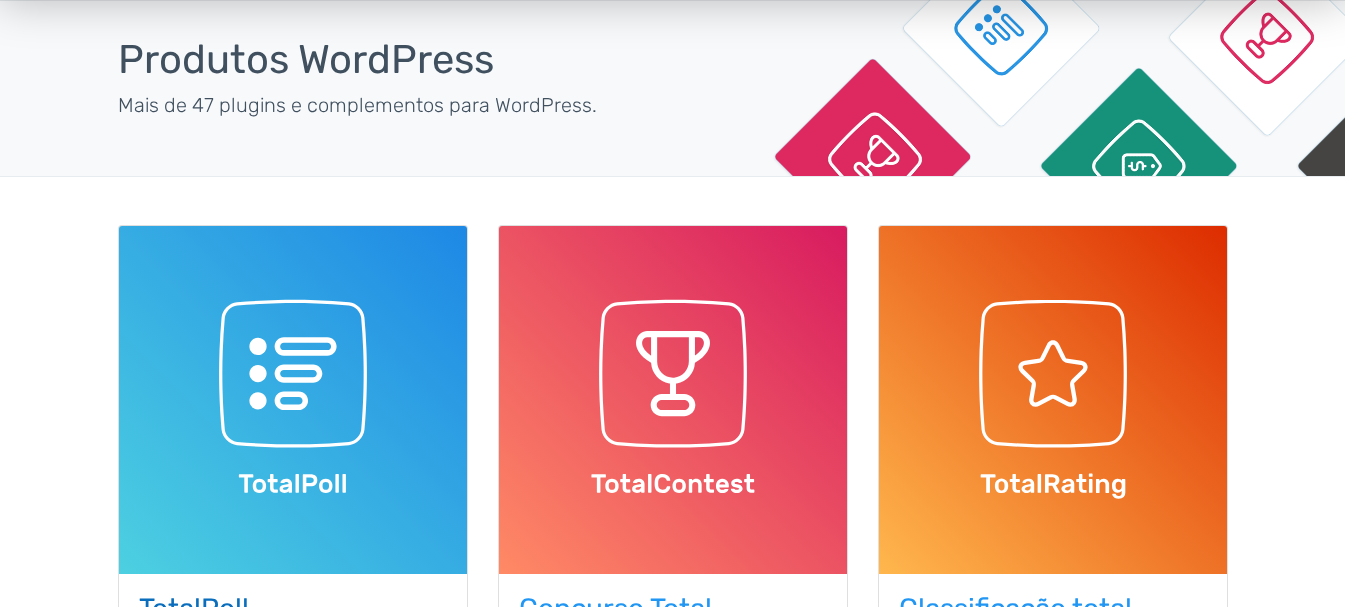 click at bounding box center (293, 400) 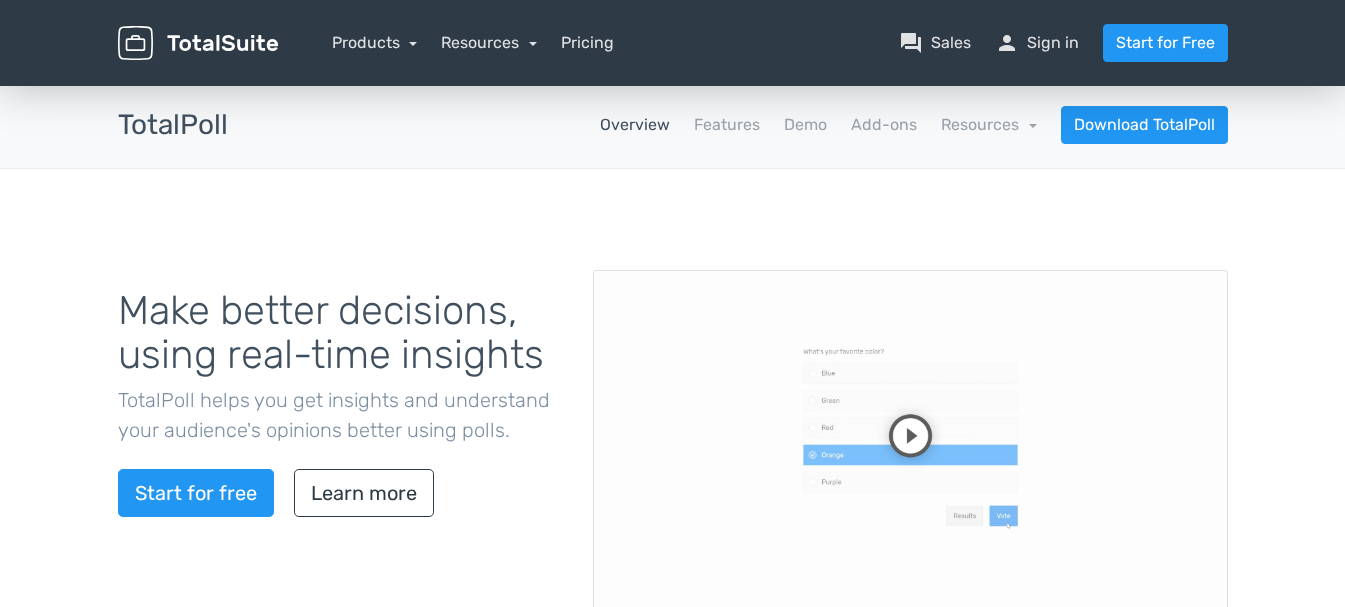 scroll, scrollTop: 0, scrollLeft: 0, axis: both 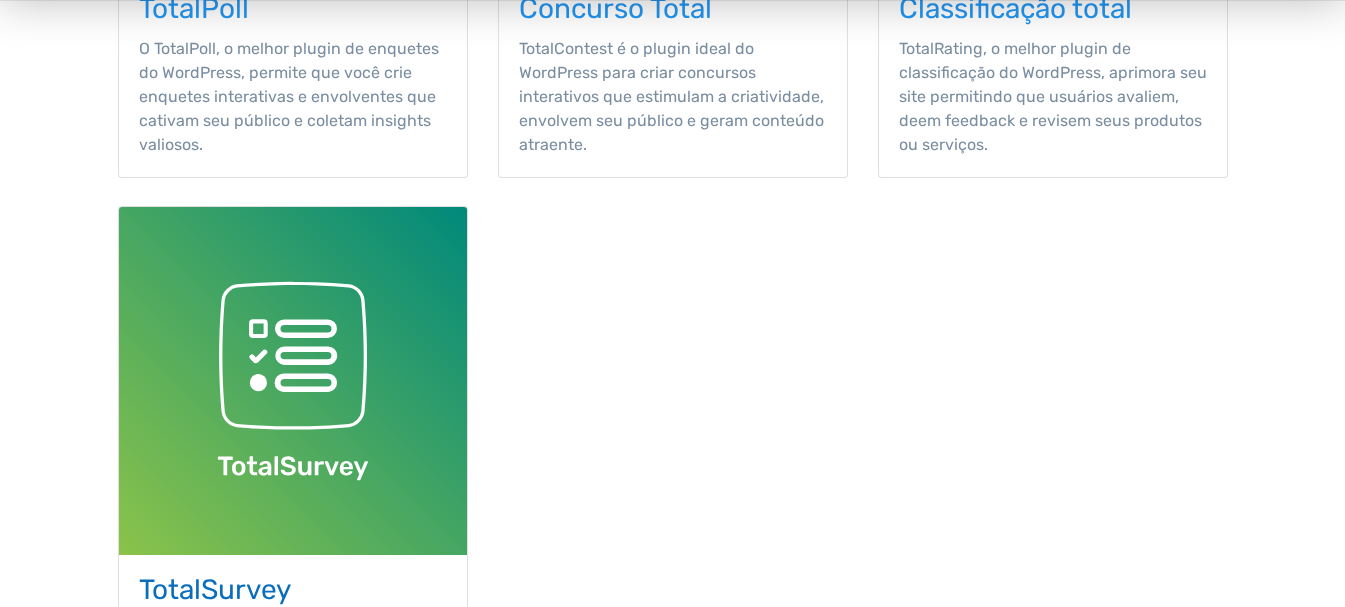 click at bounding box center (293, 381) 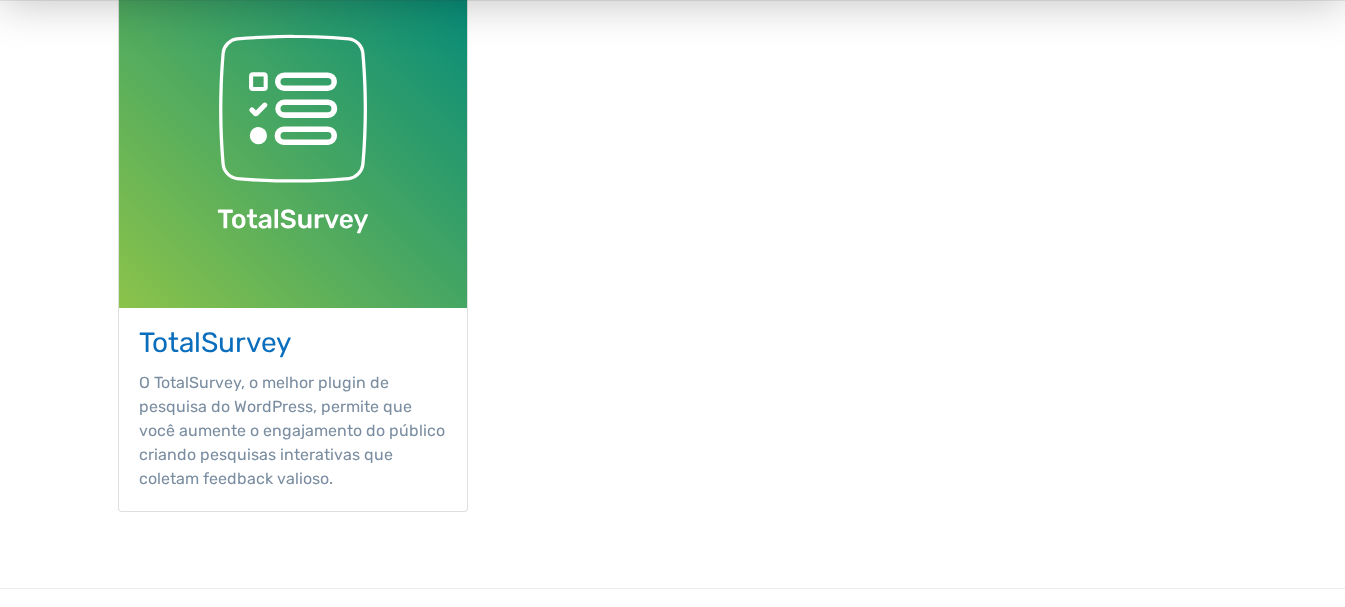 scroll, scrollTop: 1000, scrollLeft: 0, axis: vertical 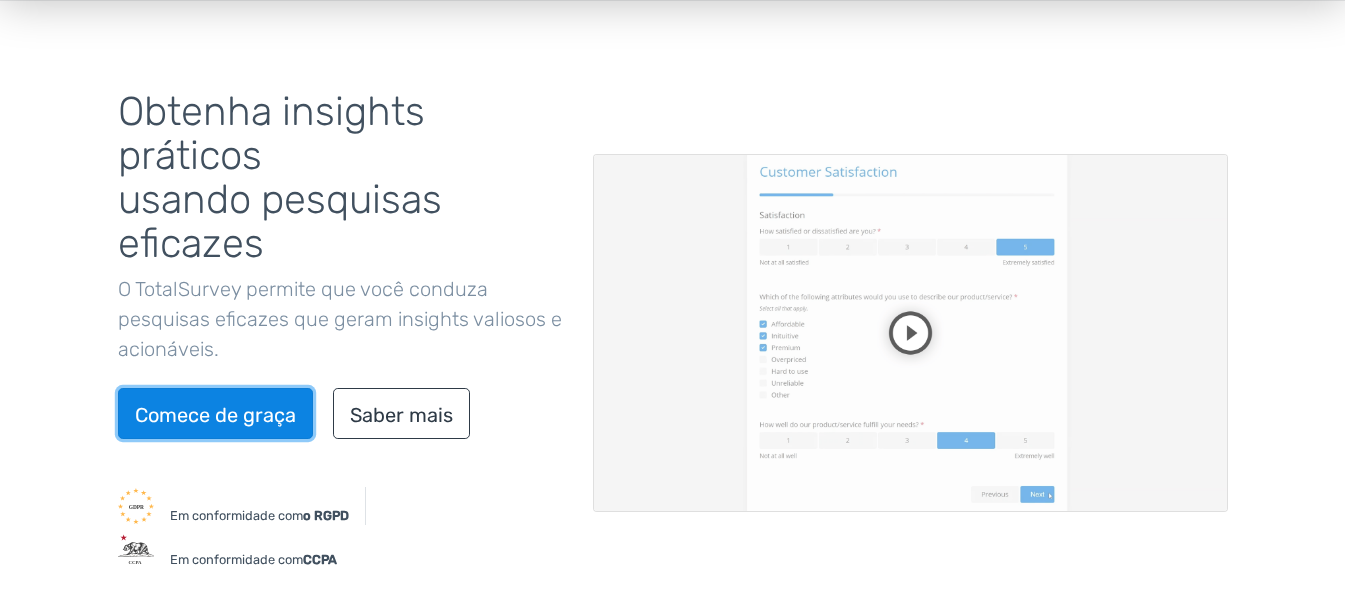 click on "Comece de graça" at bounding box center (215, 415) 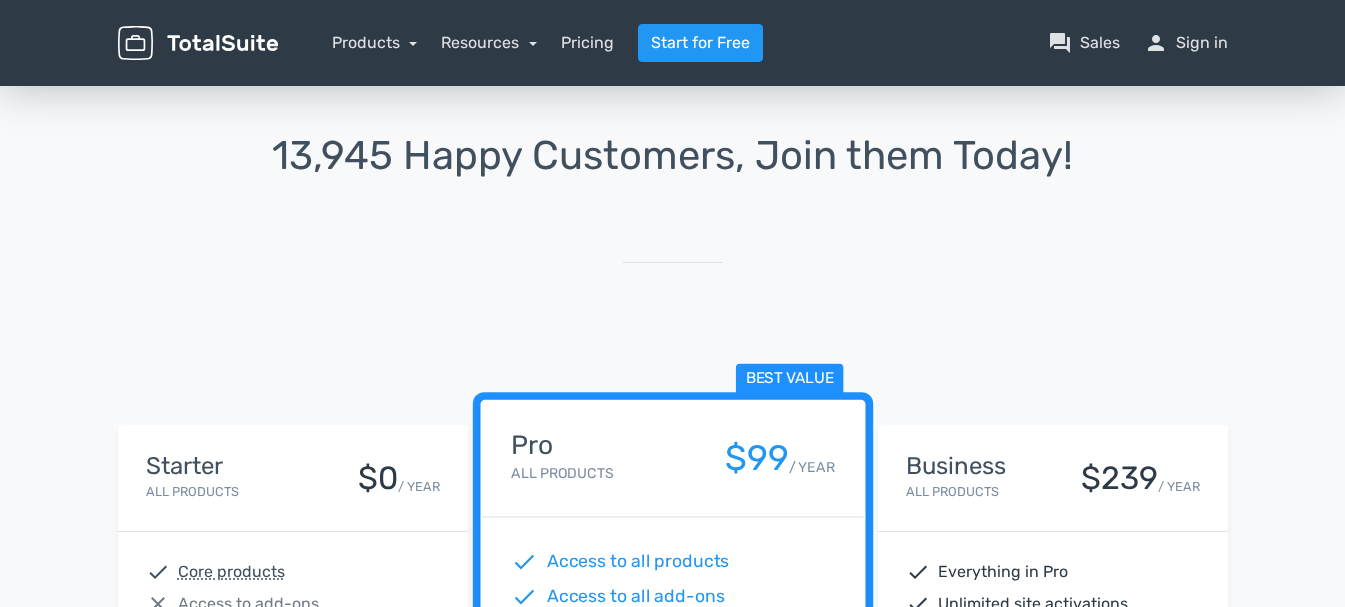scroll, scrollTop: 0, scrollLeft: 0, axis: both 